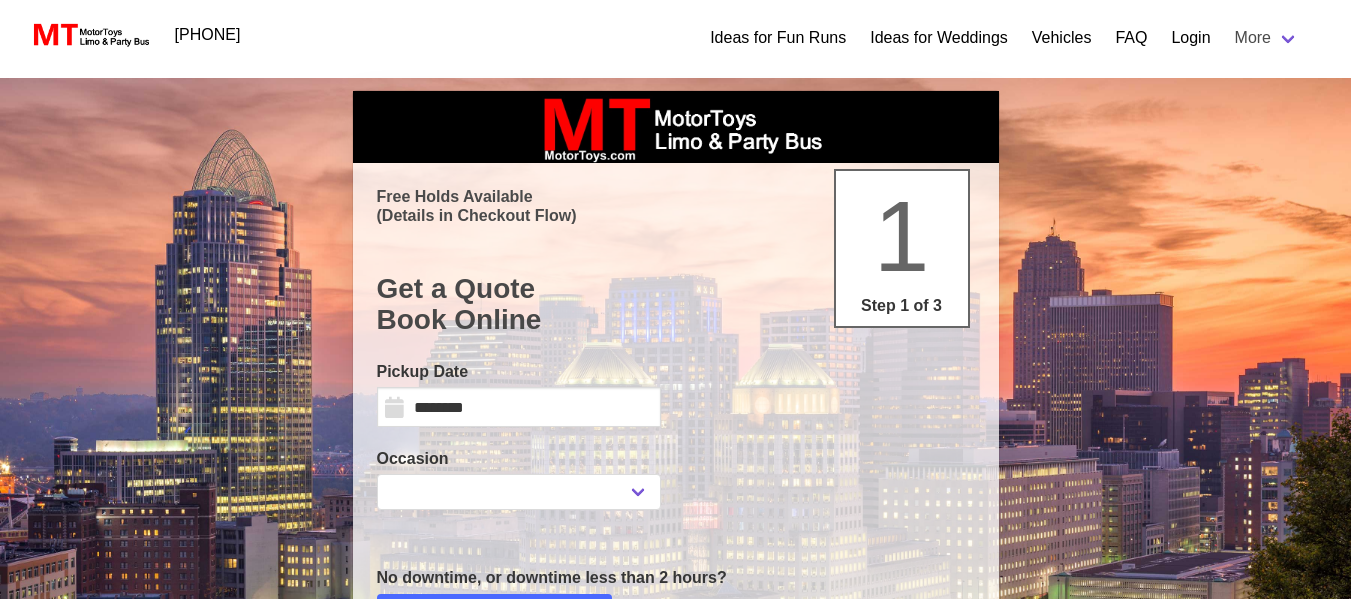 scroll, scrollTop: 0, scrollLeft: 0, axis: both 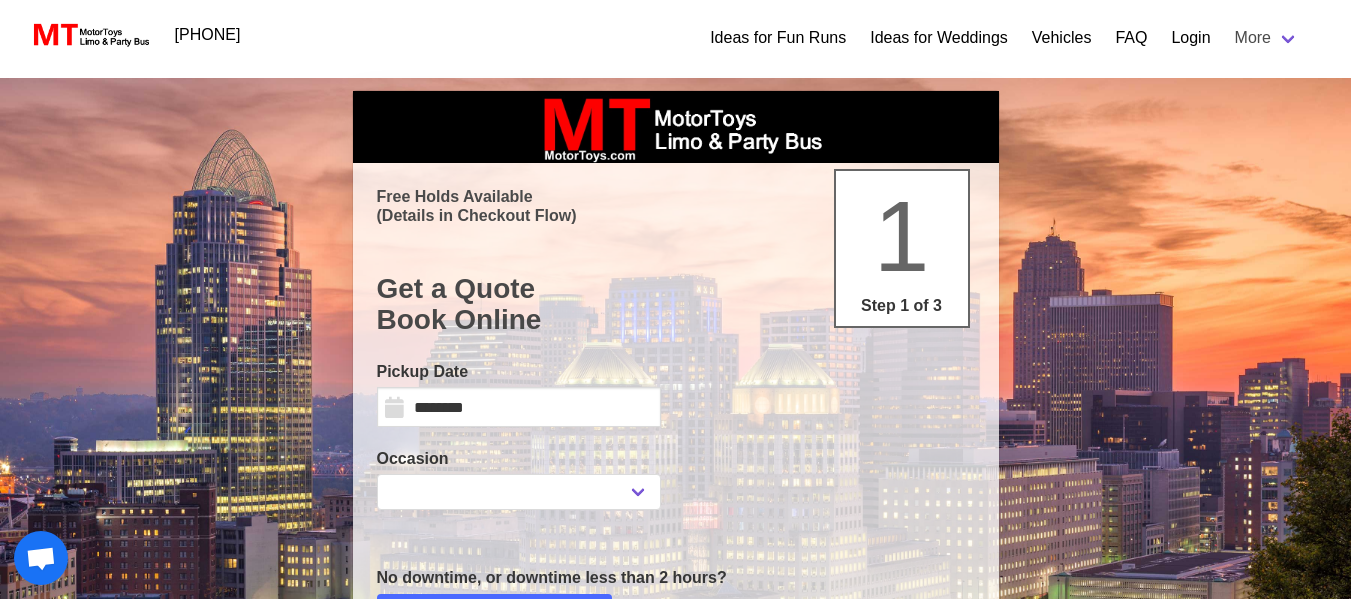 click on "Login" at bounding box center [778, 38] 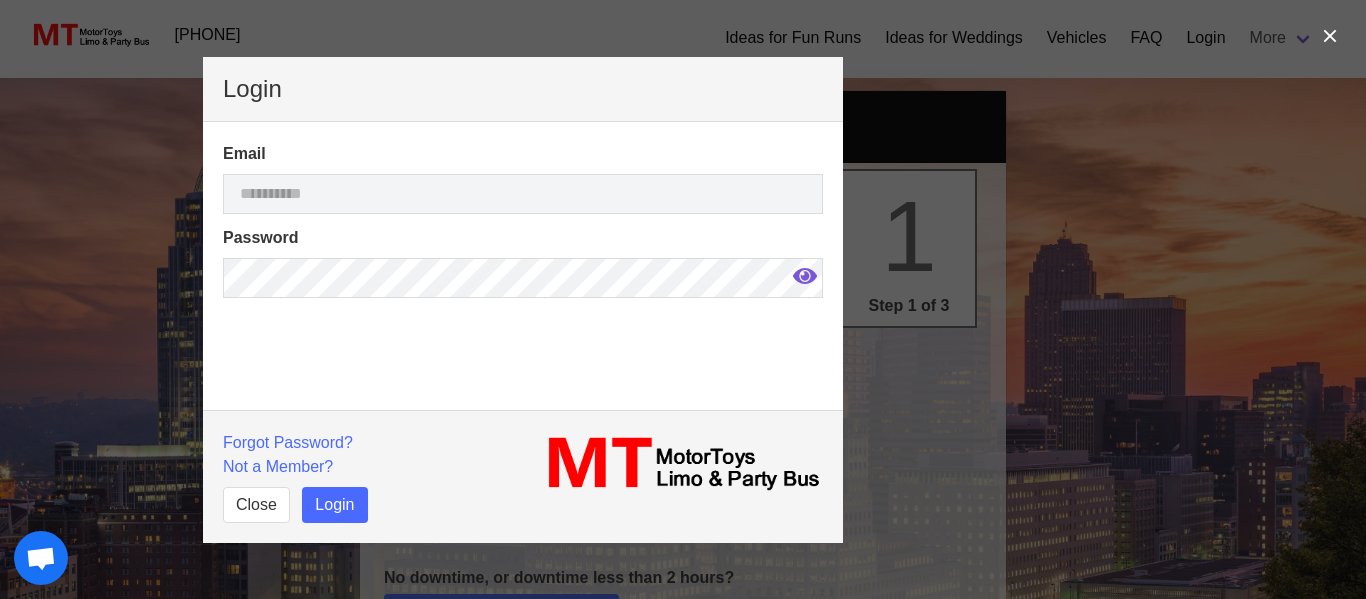 click at bounding box center [0, 1015] 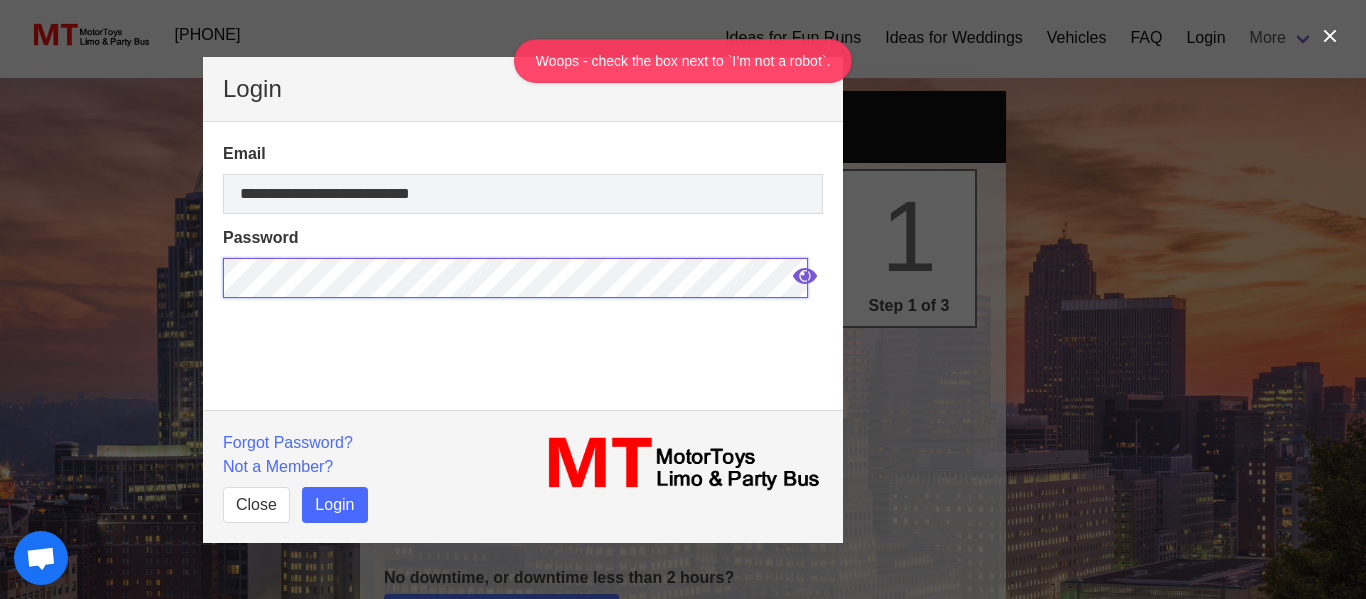 scroll, scrollTop: 56, scrollLeft: 0, axis: vertical 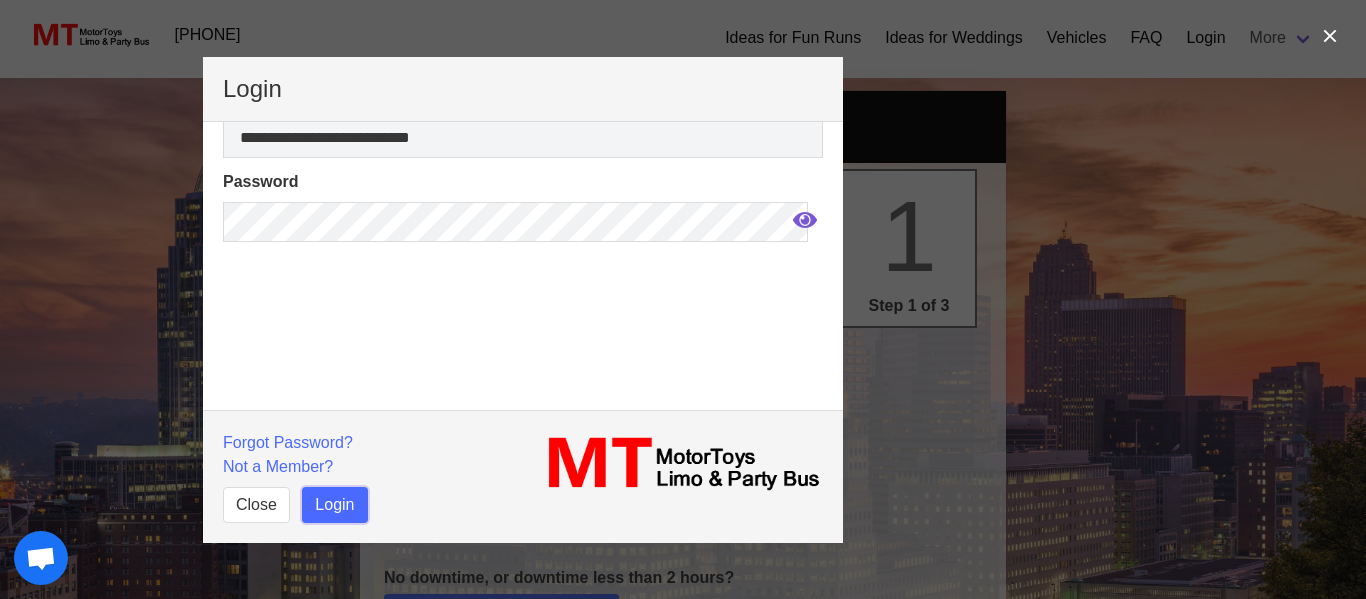 click on "Login" at bounding box center [334, 505] 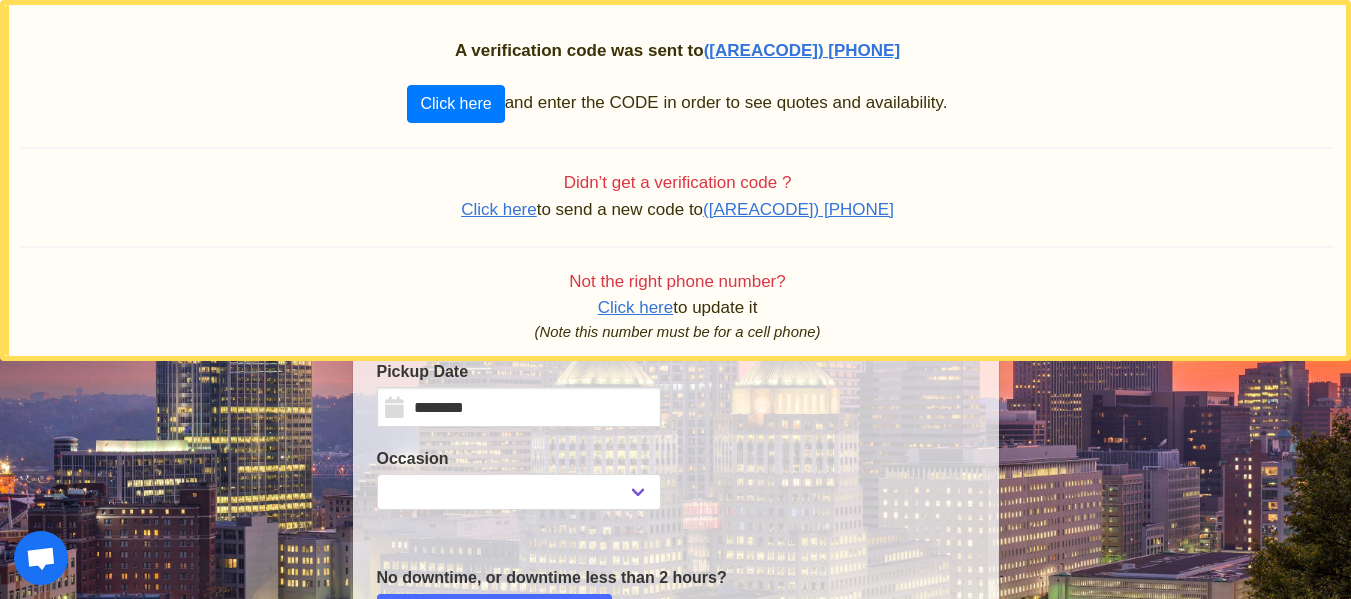 click on "Click here" at bounding box center [499, 209] 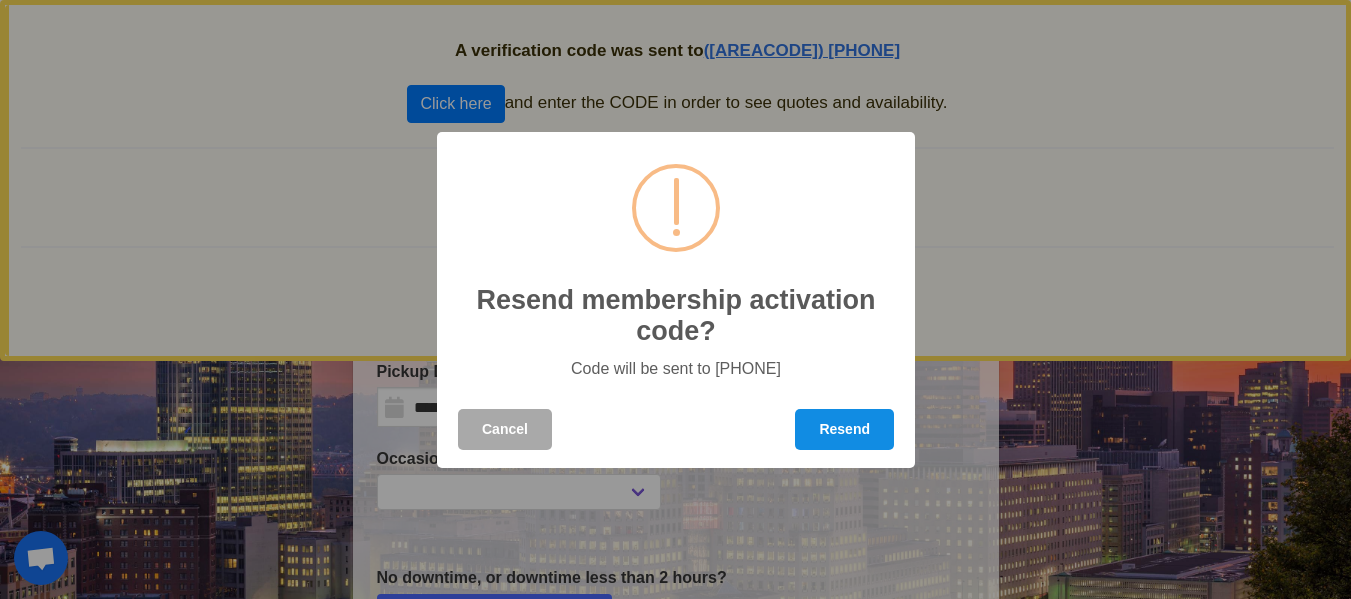 click on "Resend" at bounding box center [844, 429] 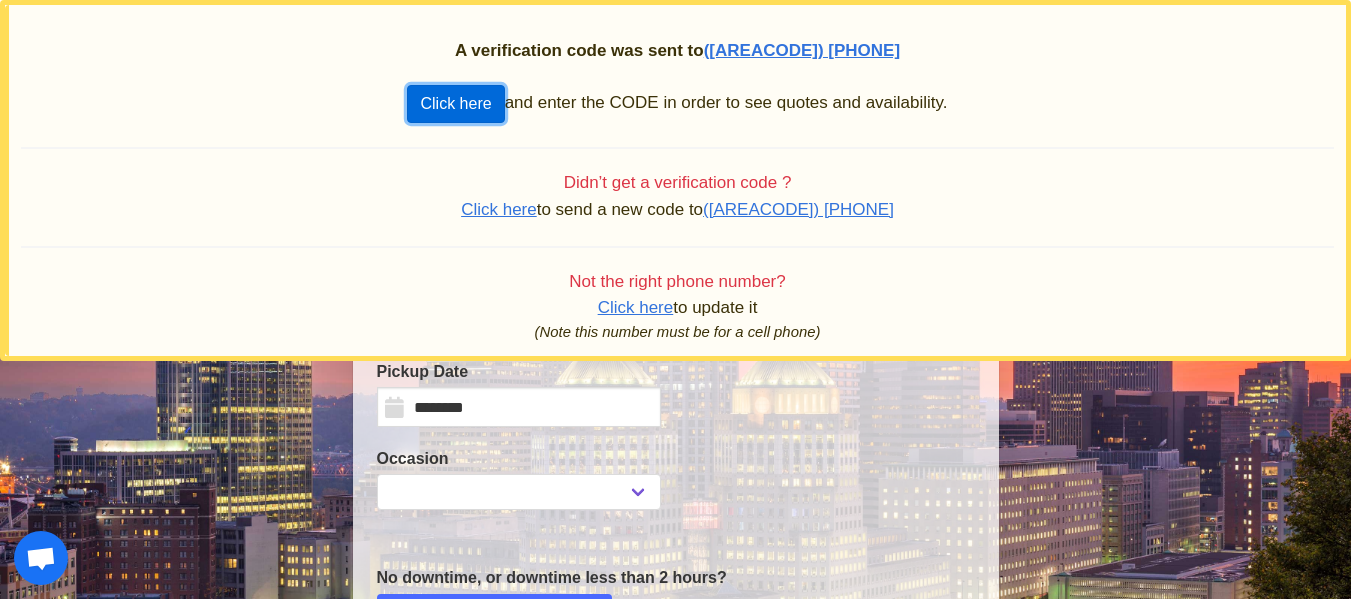 click on "Click here" at bounding box center [455, 104] 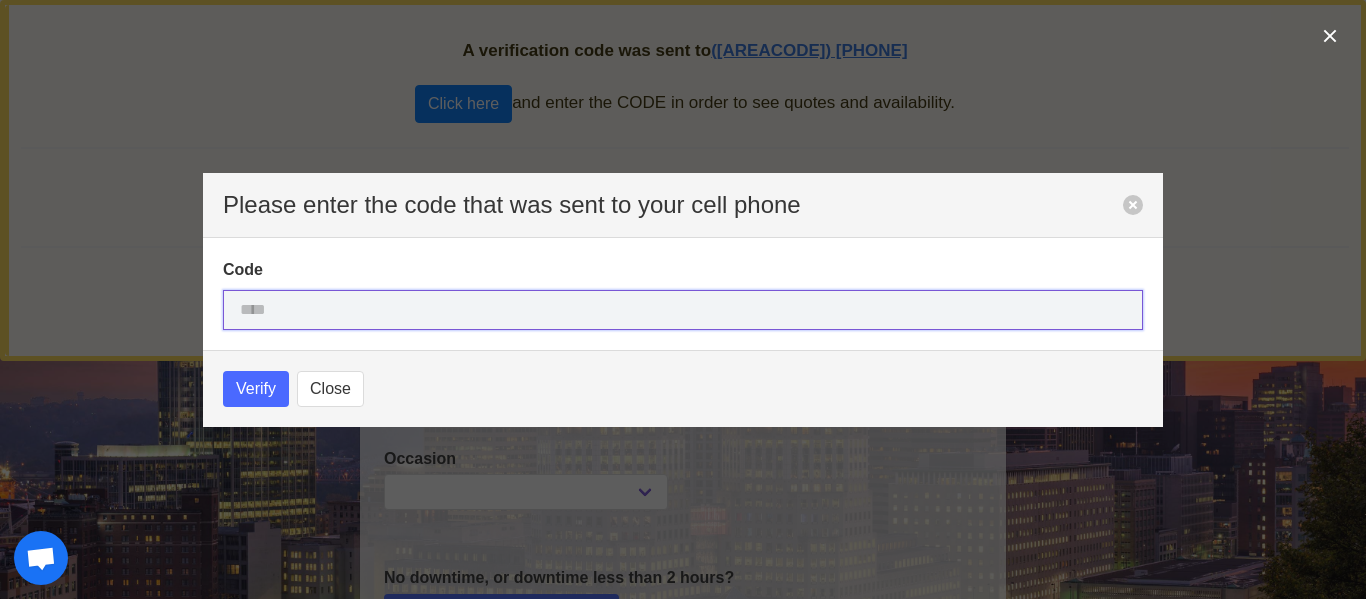 click at bounding box center [683, 310] 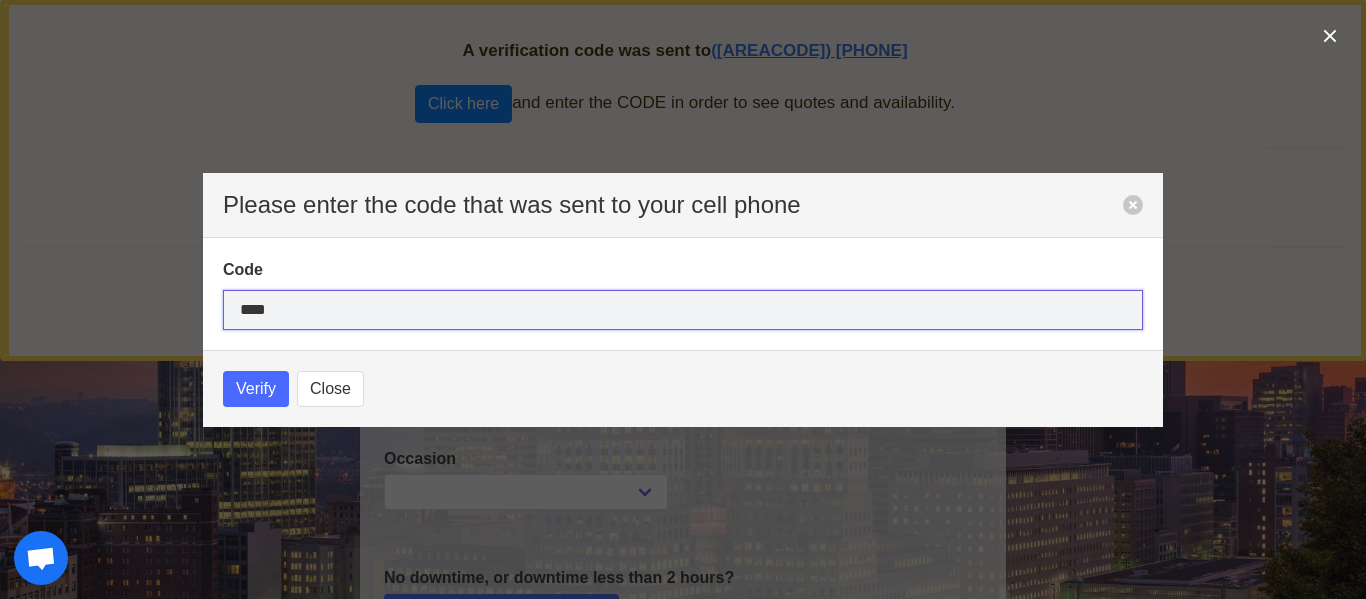 type on "****" 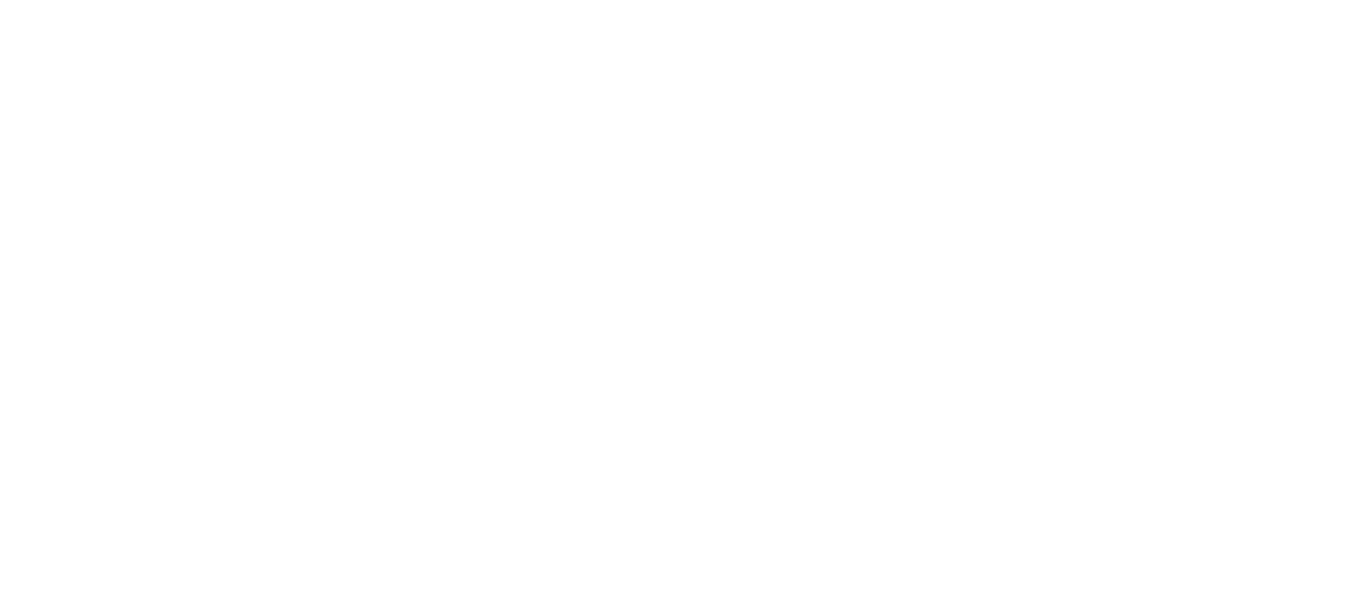 scroll, scrollTop: 0, scrollLeft: 0, axis: both 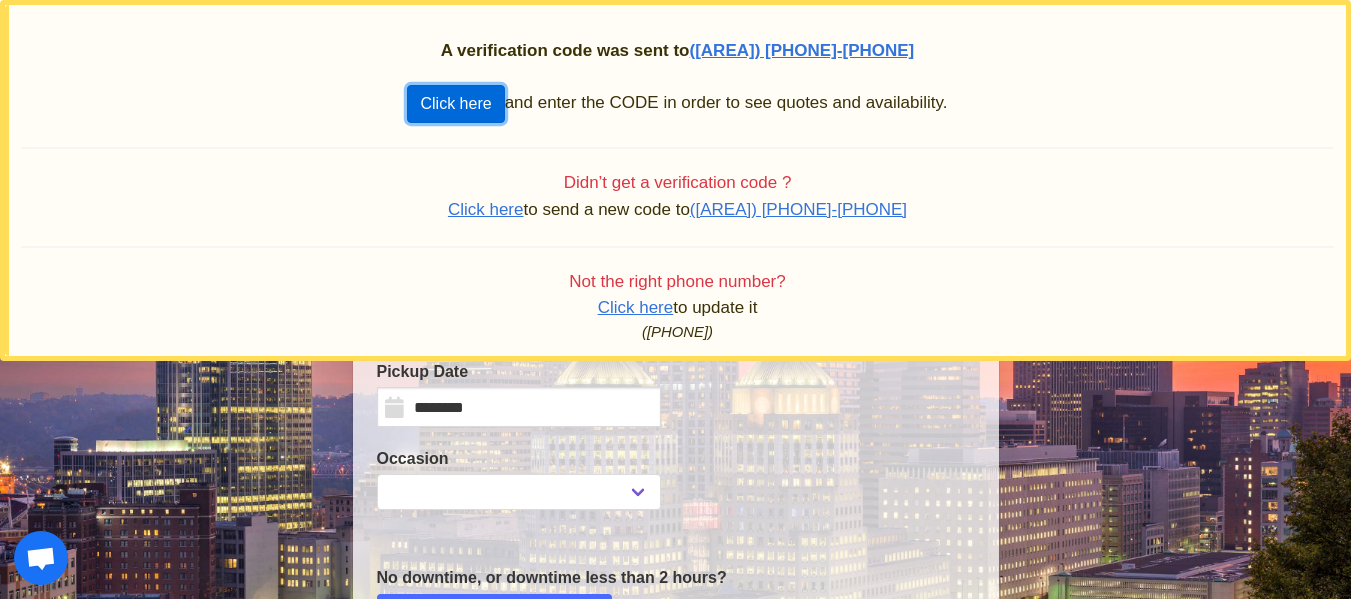 click on "Click here" at bounding box center (455, 104) 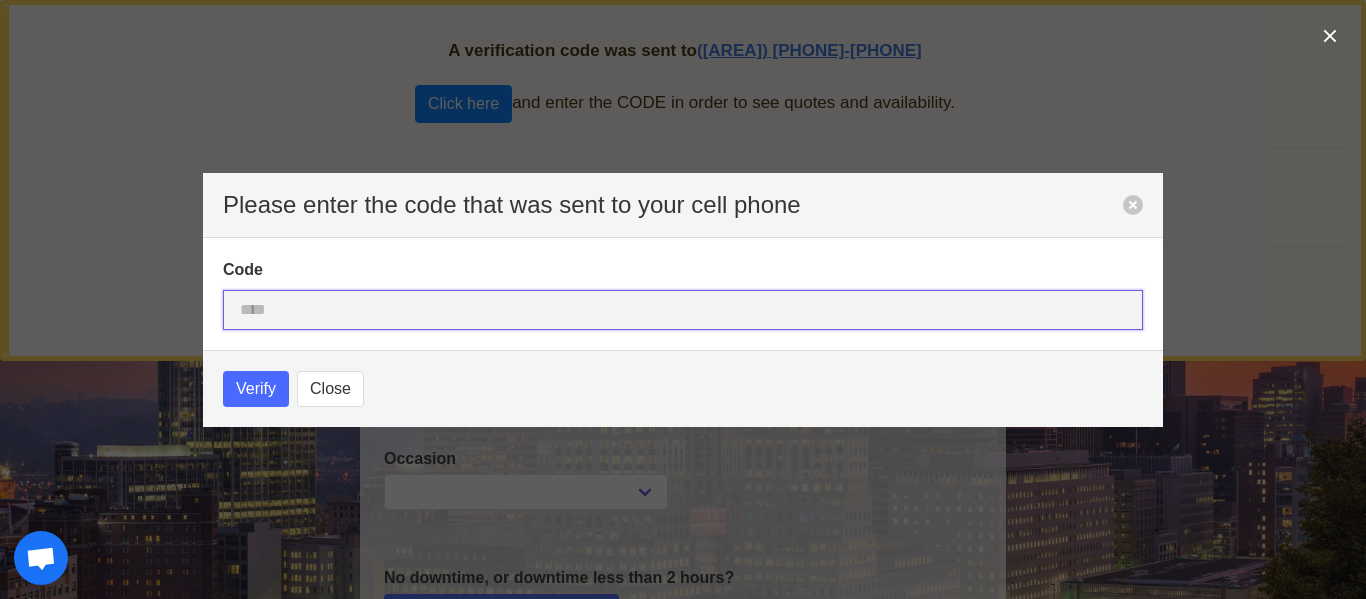 click at bounding box center [683, 310] 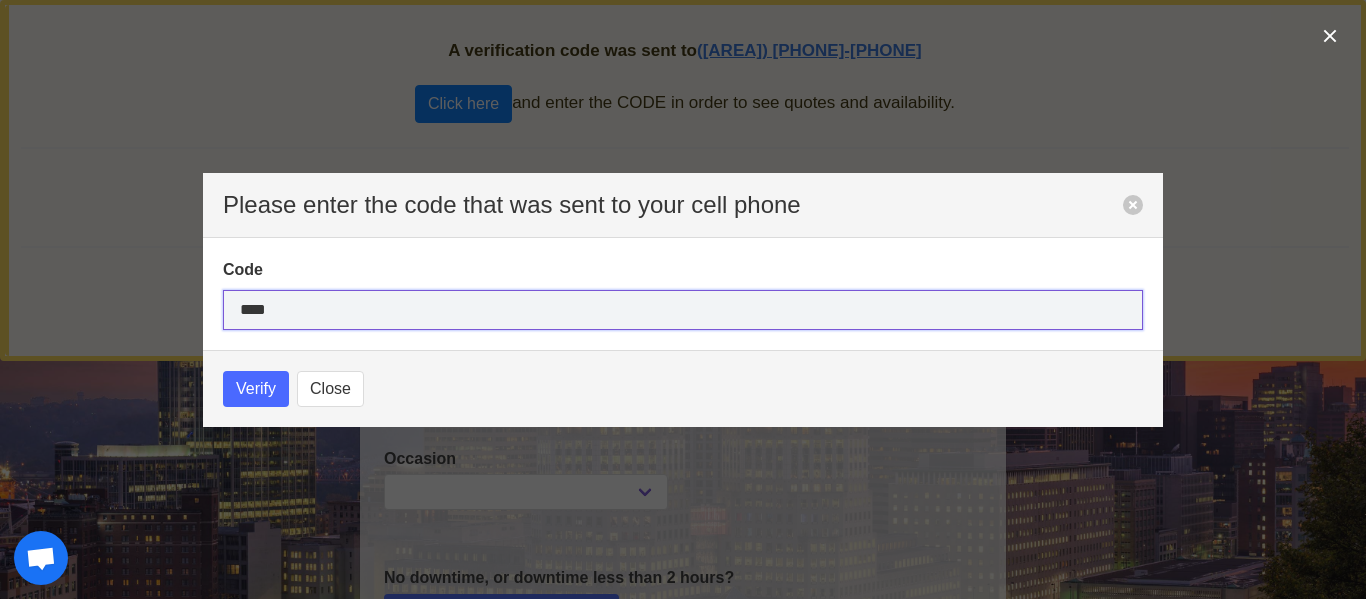 type on "****" 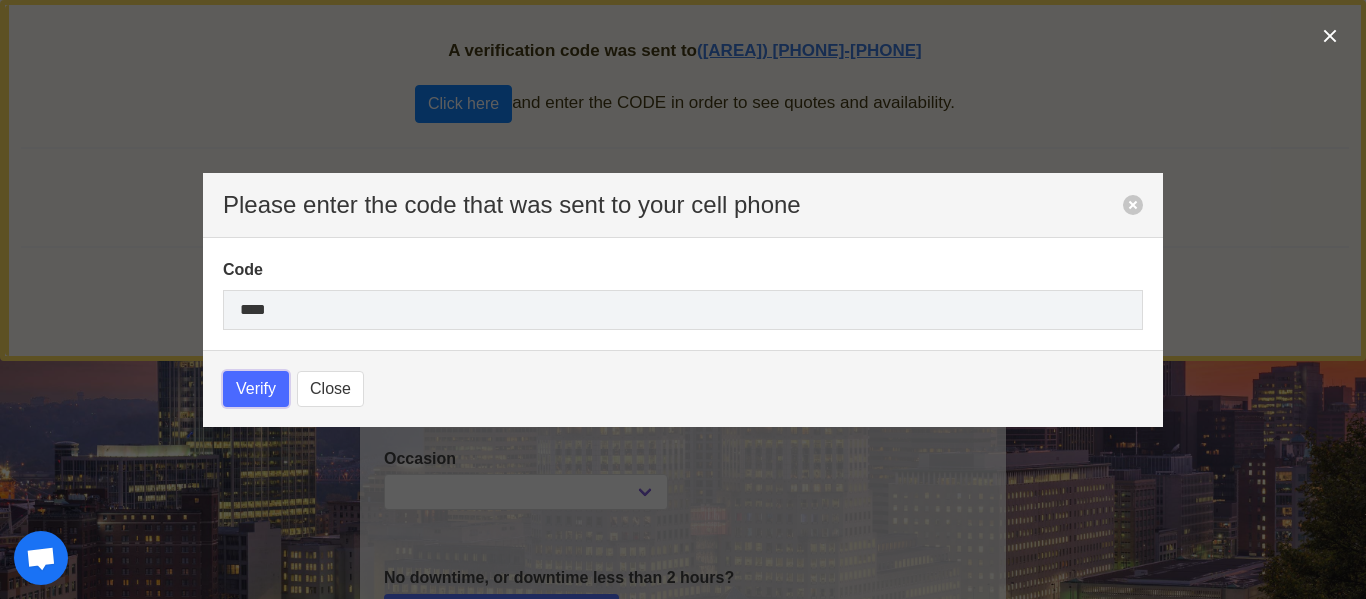 click on "Verify" at bounding box center [256, 389] 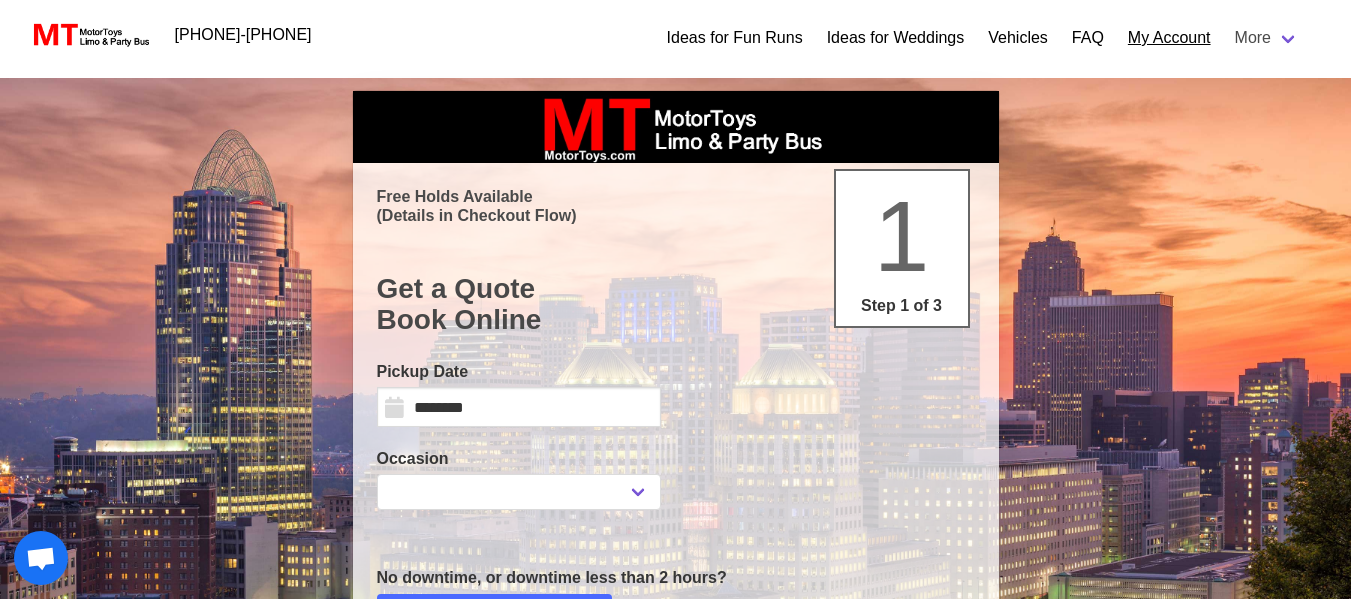 click on "My Account" at bounding box center (1169, 38) 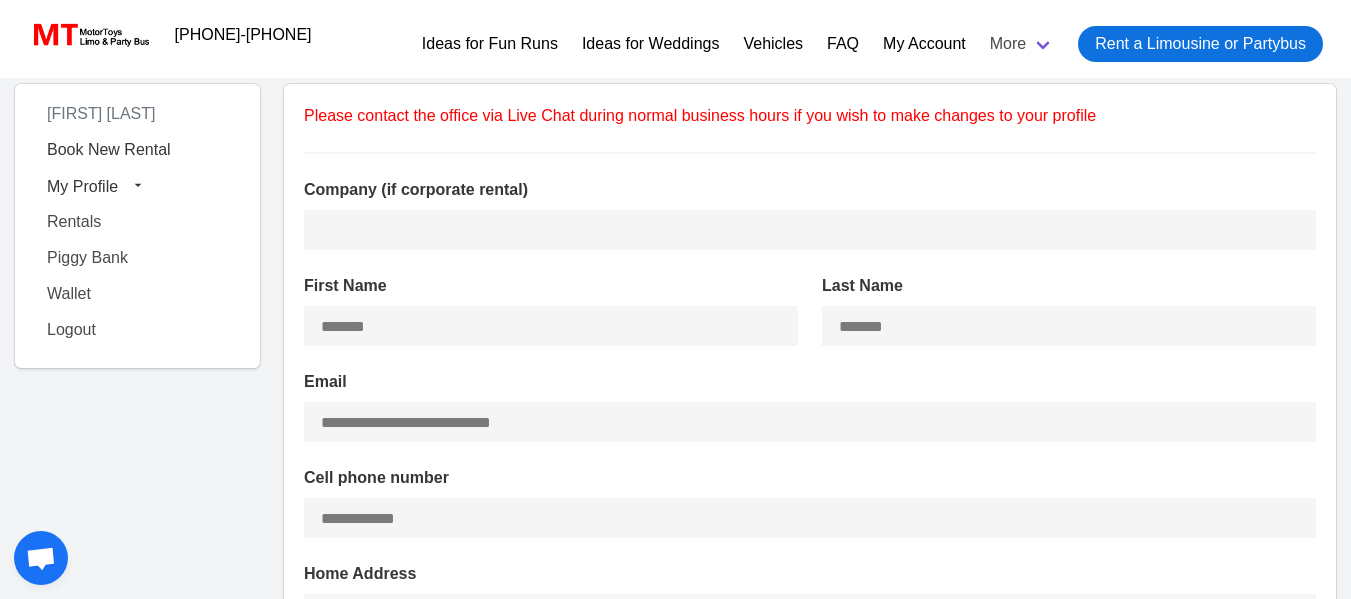 scroll, scrollTop: 0, scrollLeft: 0, axis: both 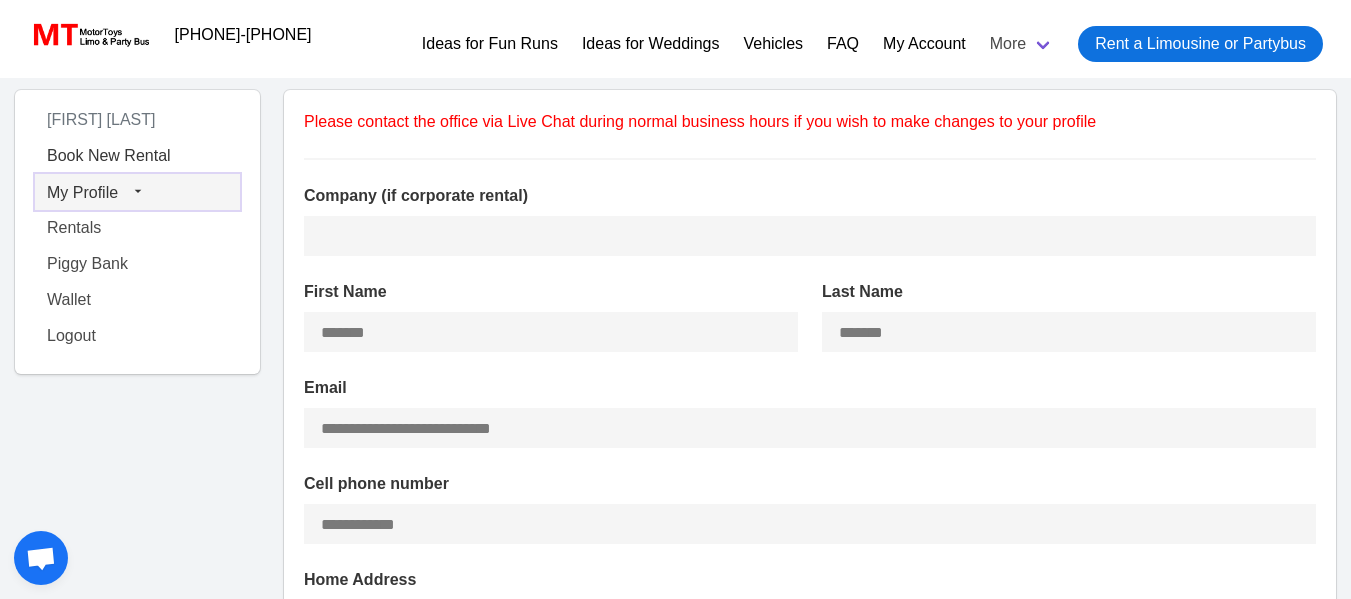 click on "My Profile" at bounding box center (82, 191) 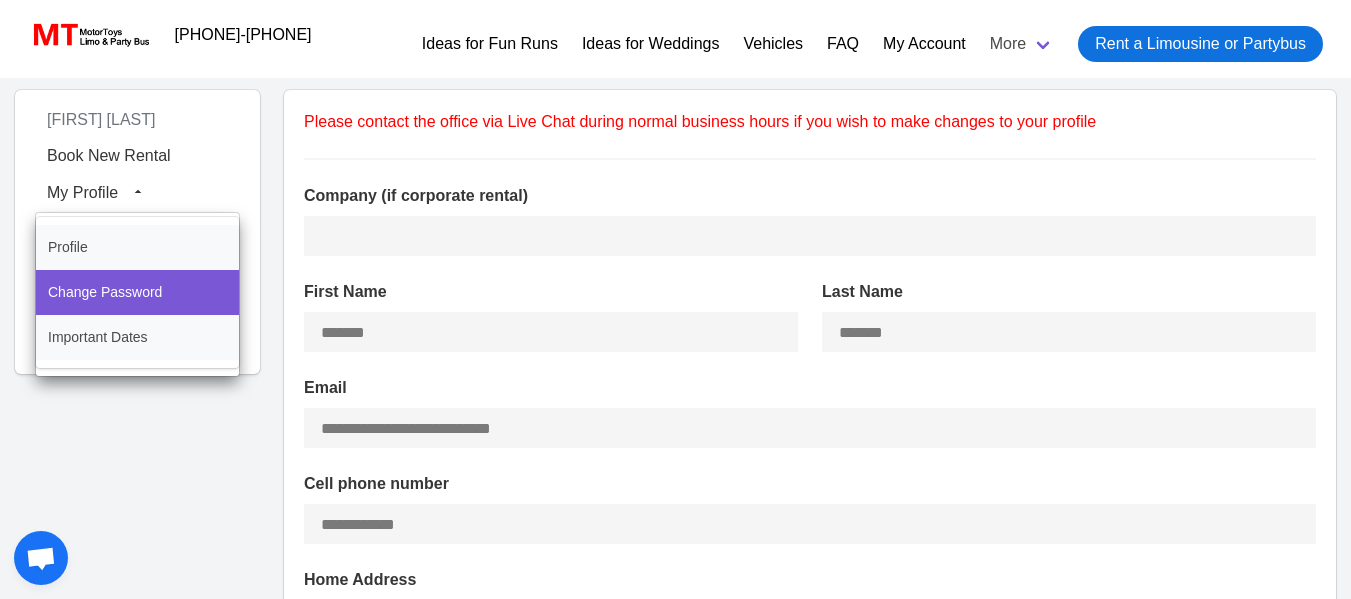click on "Change Password" at bounding box center [137, 292] 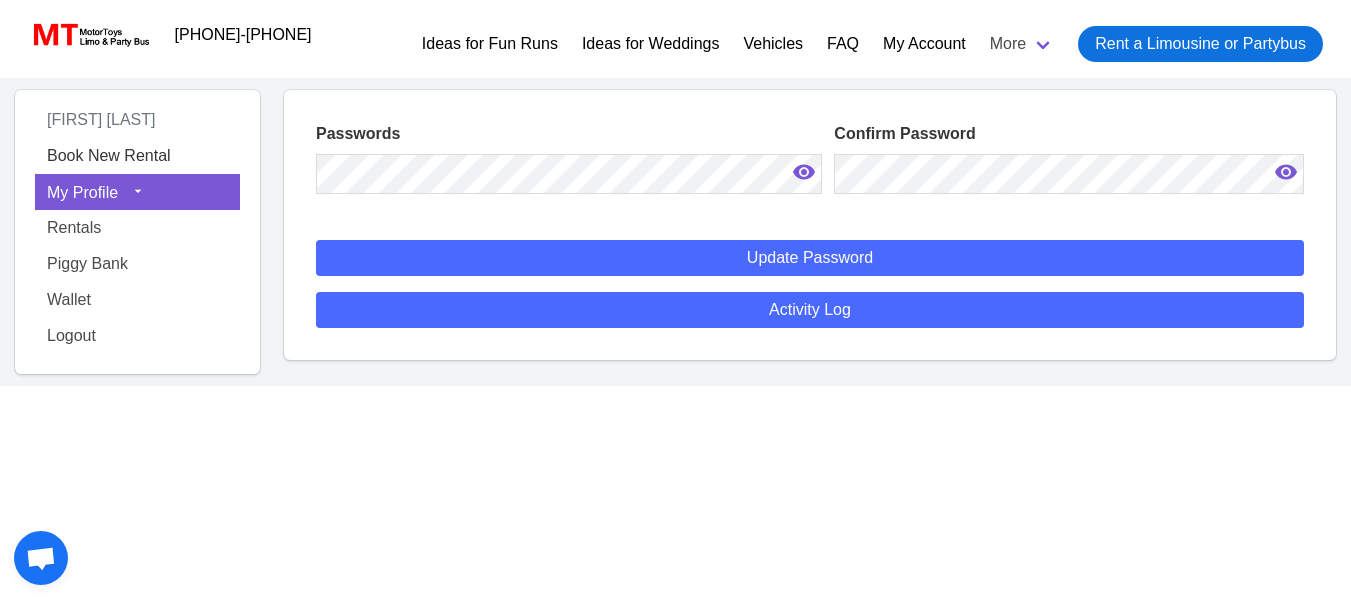 click at bounding box center [822, 165] 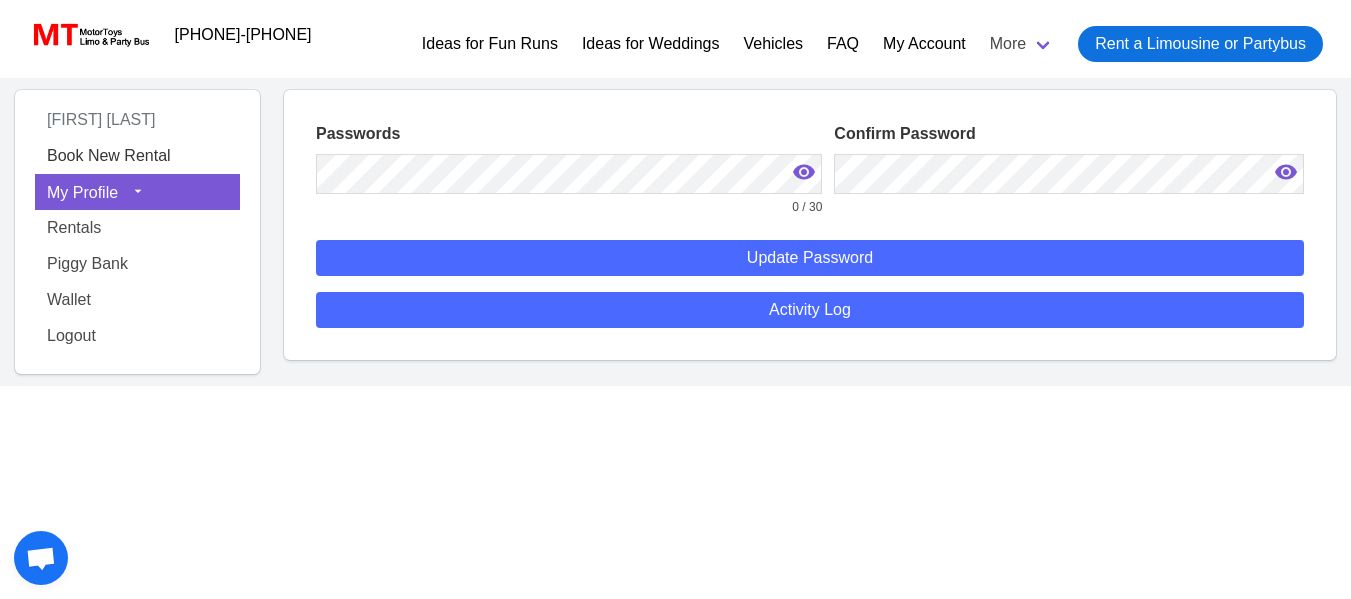 click at bounding box center [0, 374] 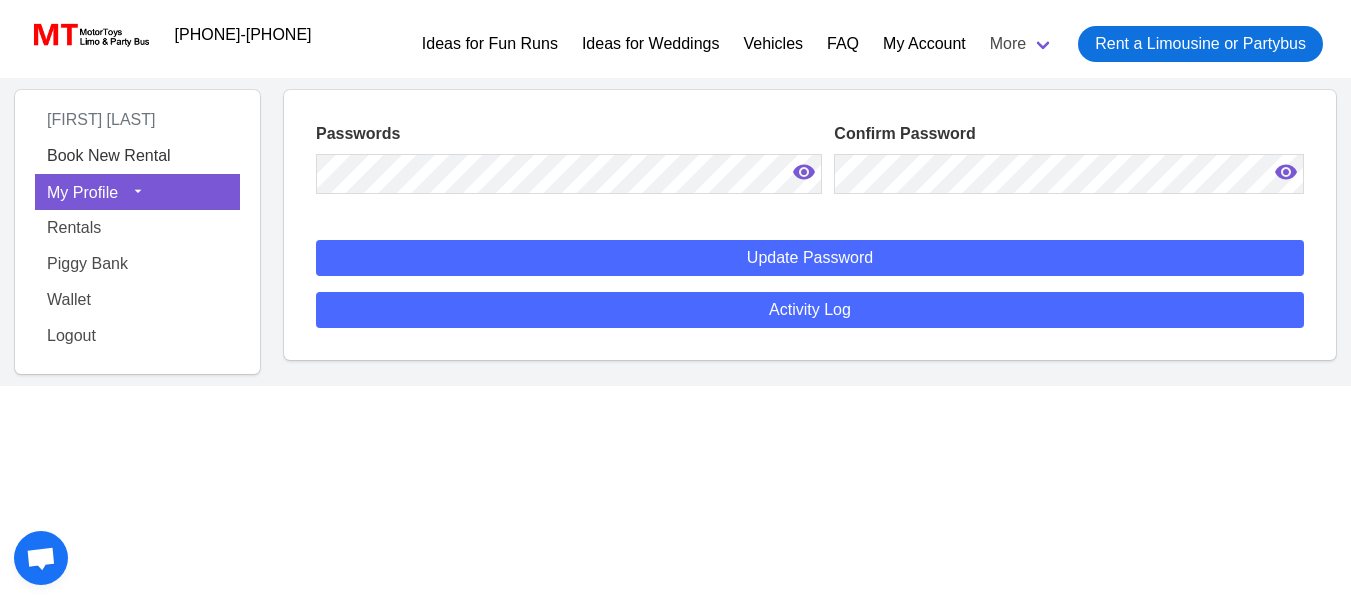 click at bounding box center (822, 165) 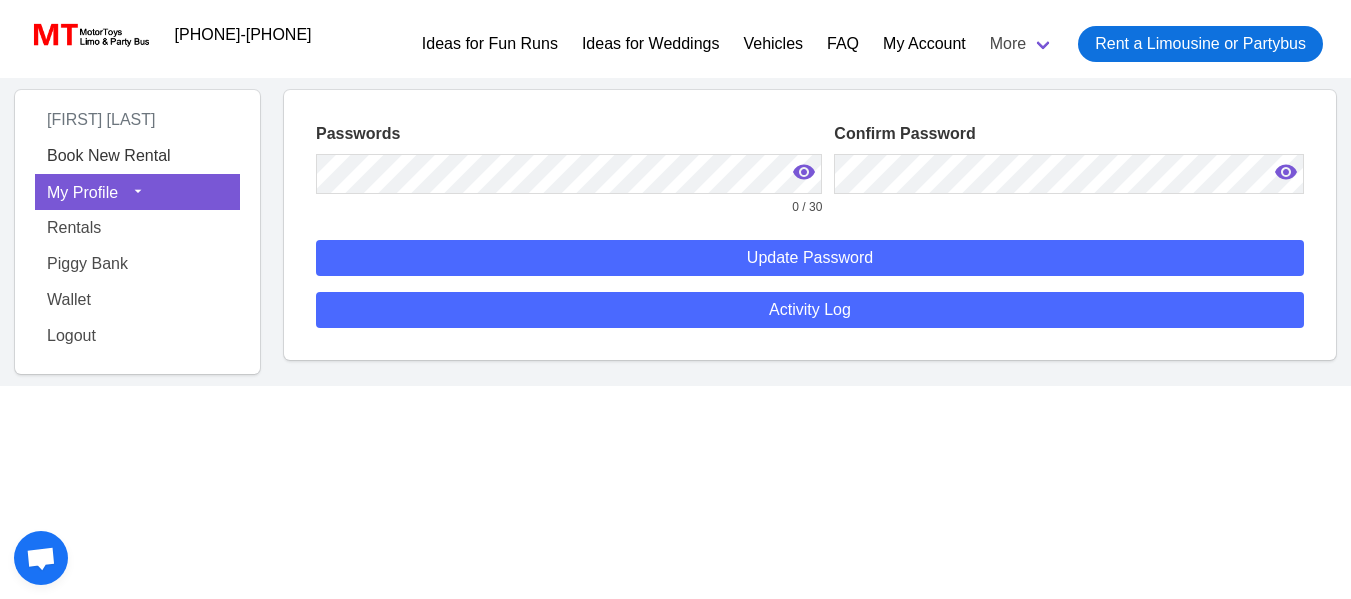 click at bounding box center [0, 374] 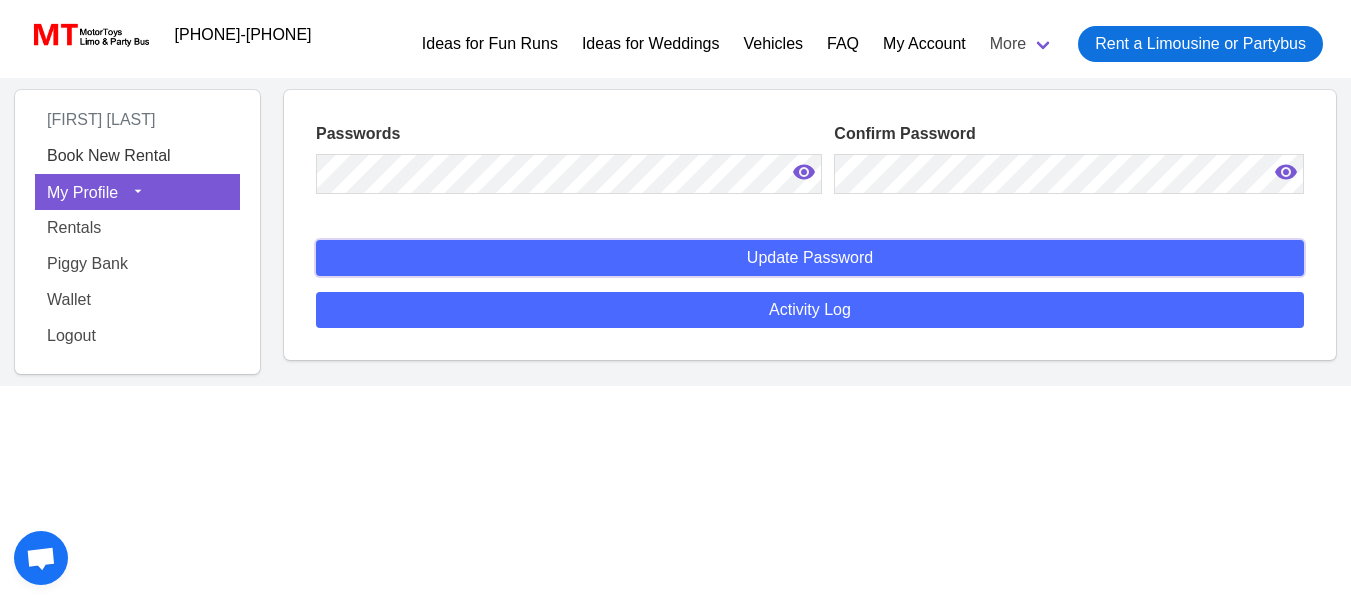click on "Update Password" at bounding box center [810, 258] 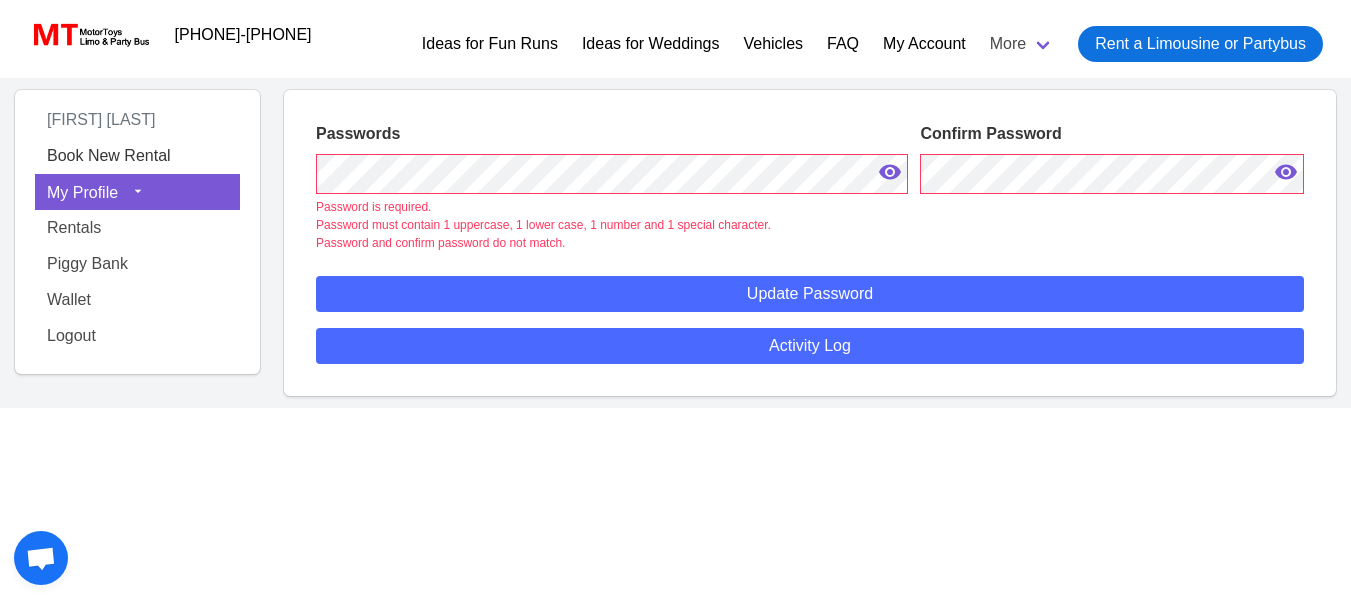 click at bounding box center (890, 172) 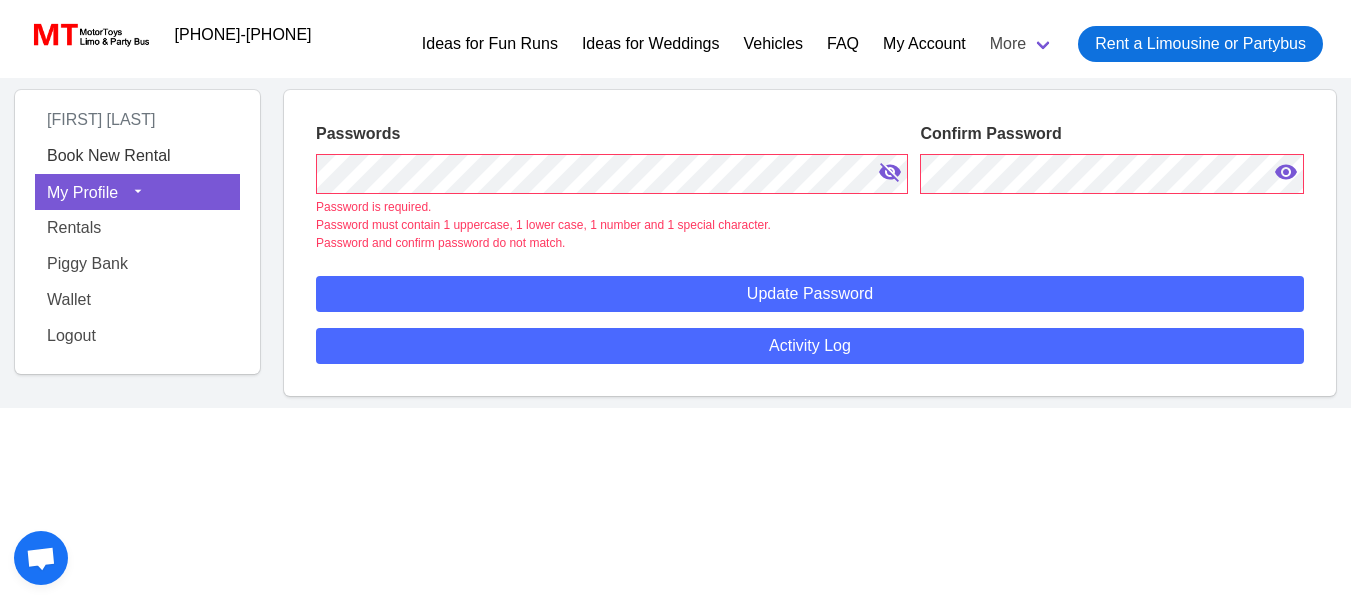 click at bounding box center (890, 172) 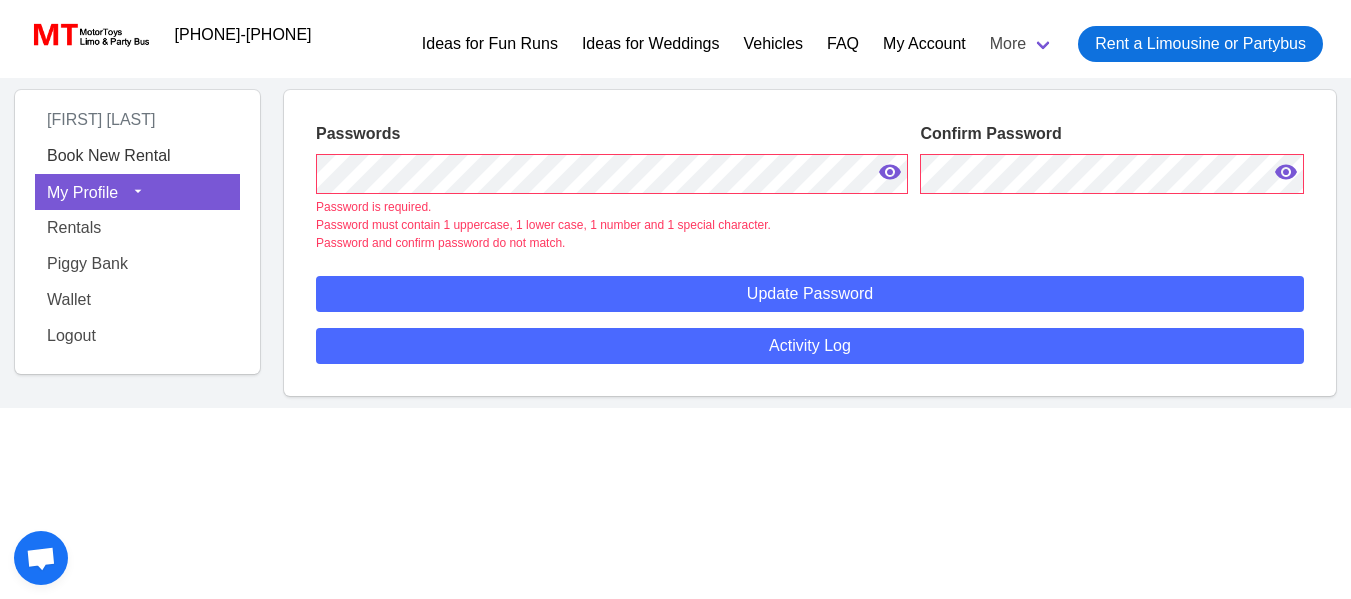 click at bounding box center [1286, 172] 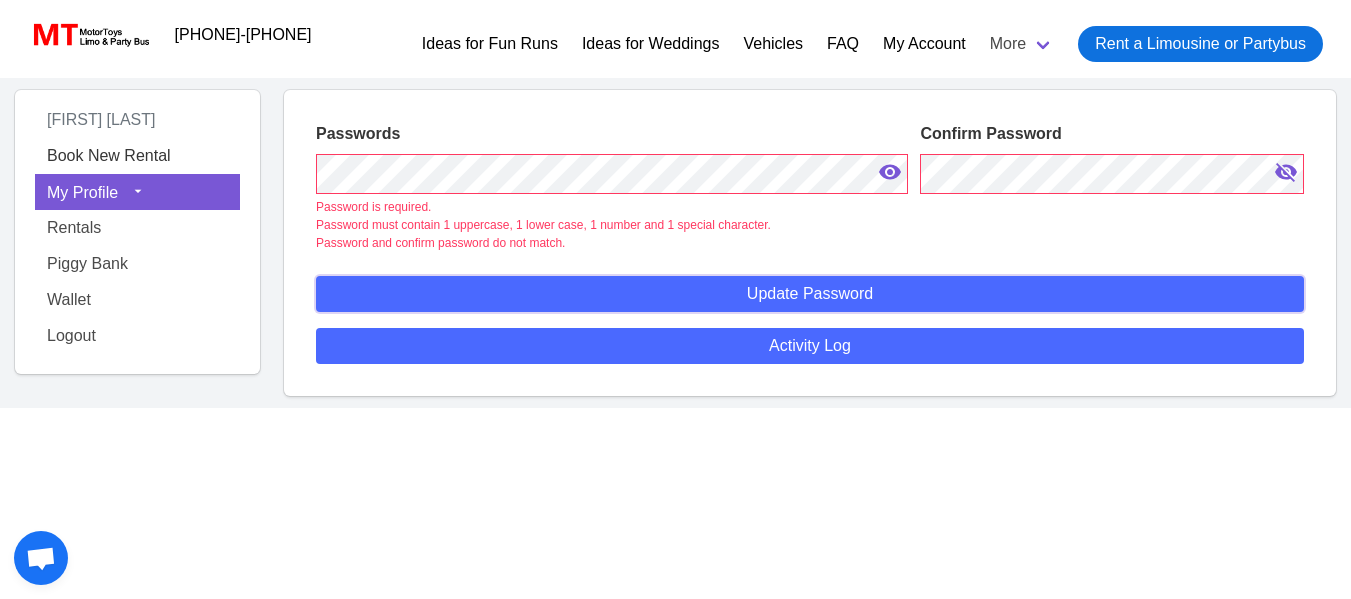 click on "Update Password" at bounding box center [810, 294] 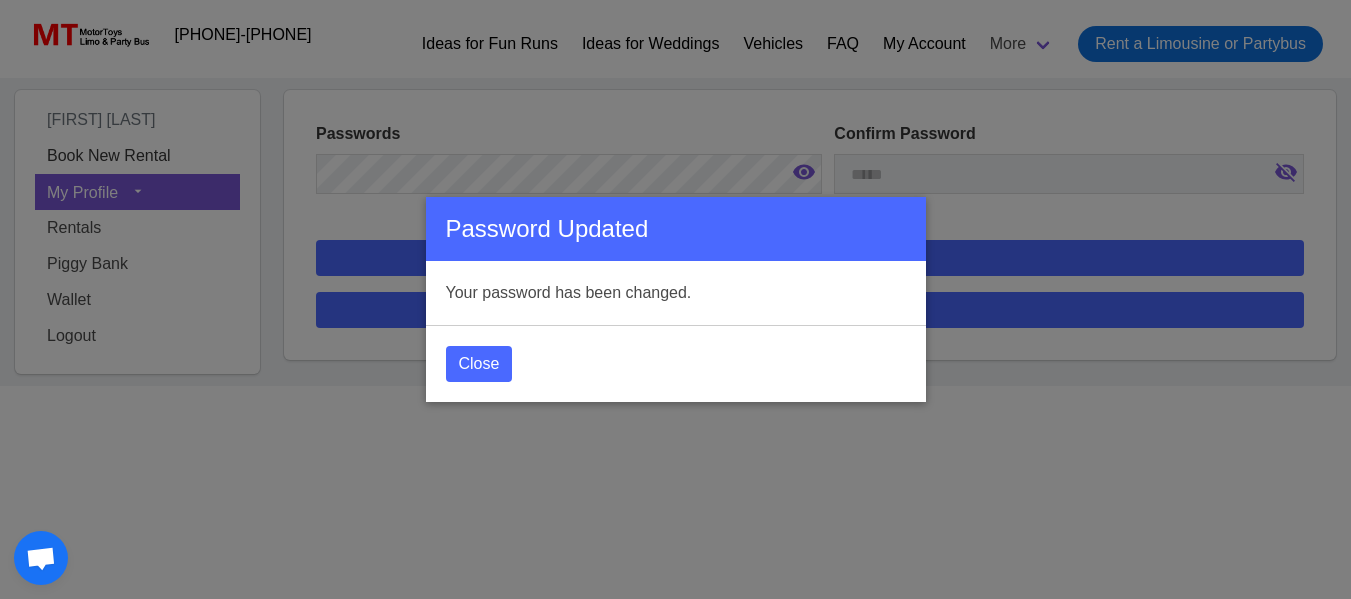 click at bounding box center [0, 398] 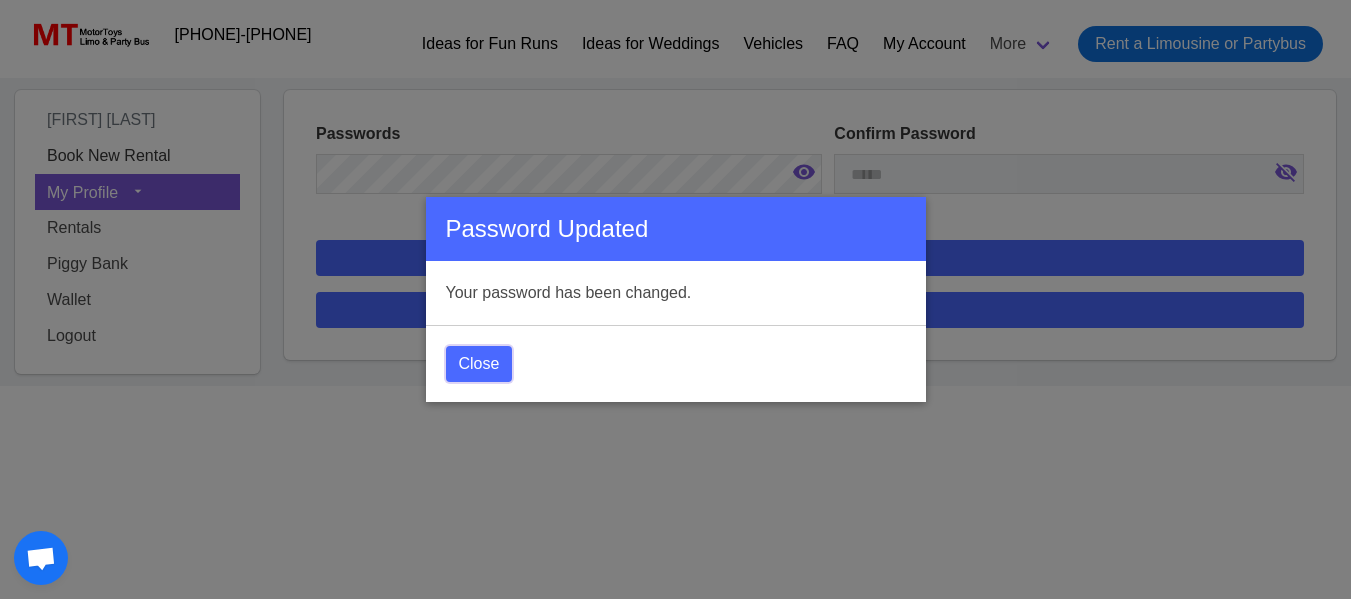 click on "Close" at bounding box center (479, 364) 